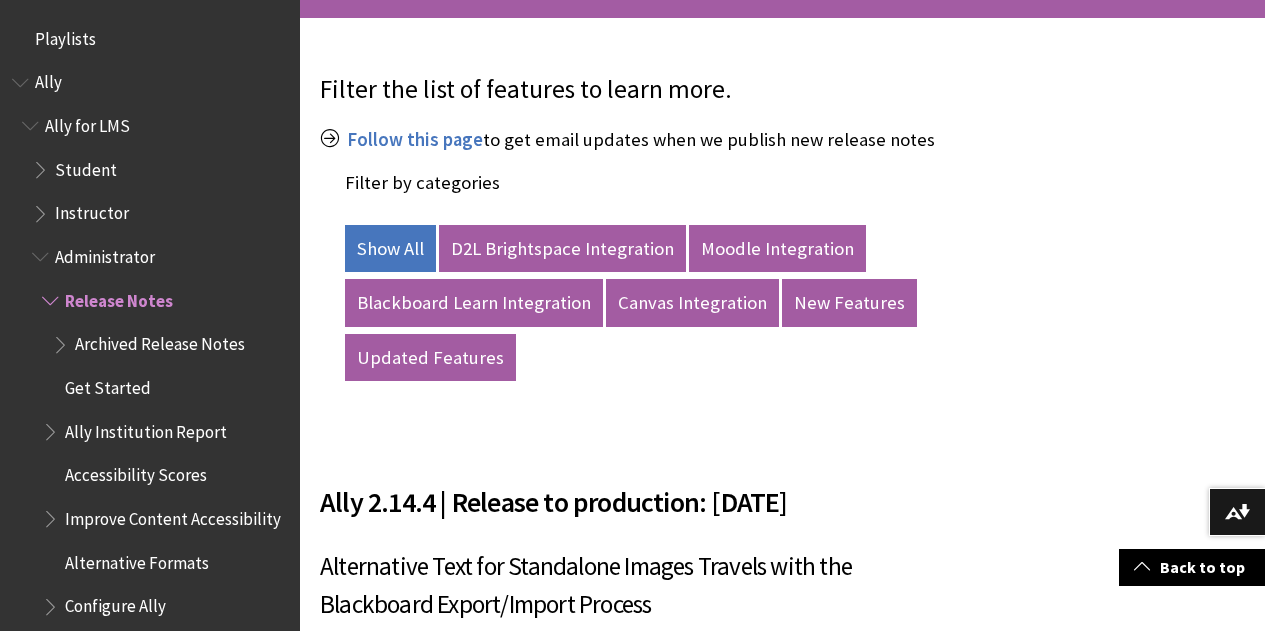 scroll, scrollTop: 0, scrollLeft: 0, axis: both 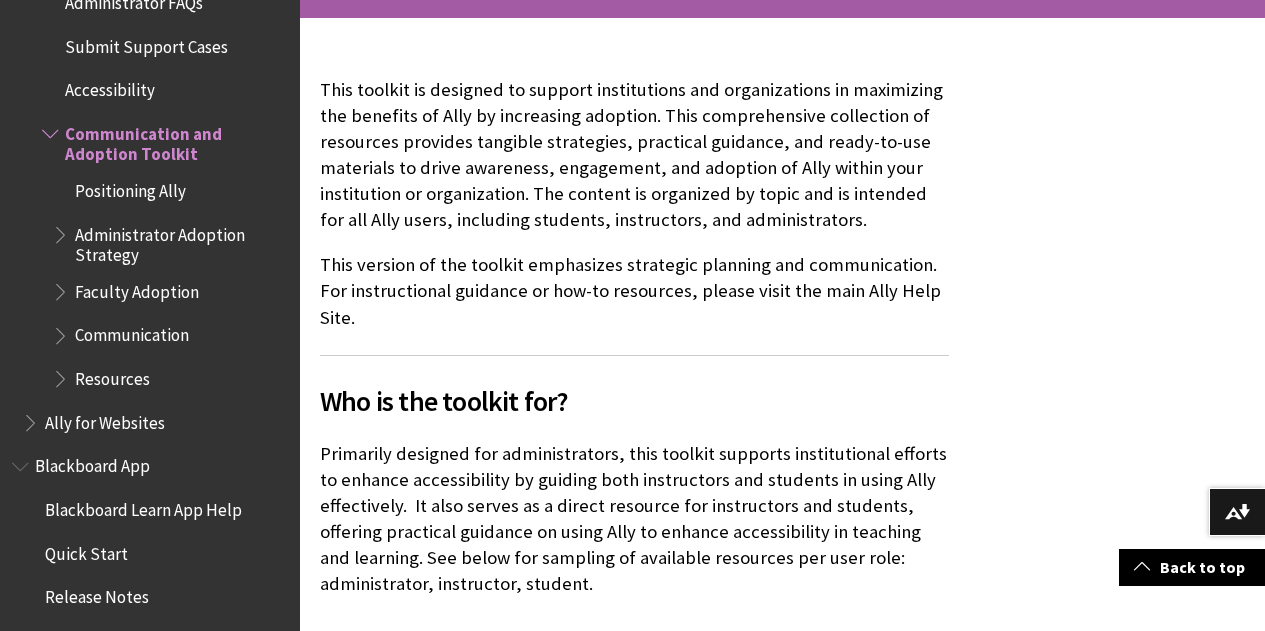 click on "Positioning Ally" at bounding box center [130, 187] 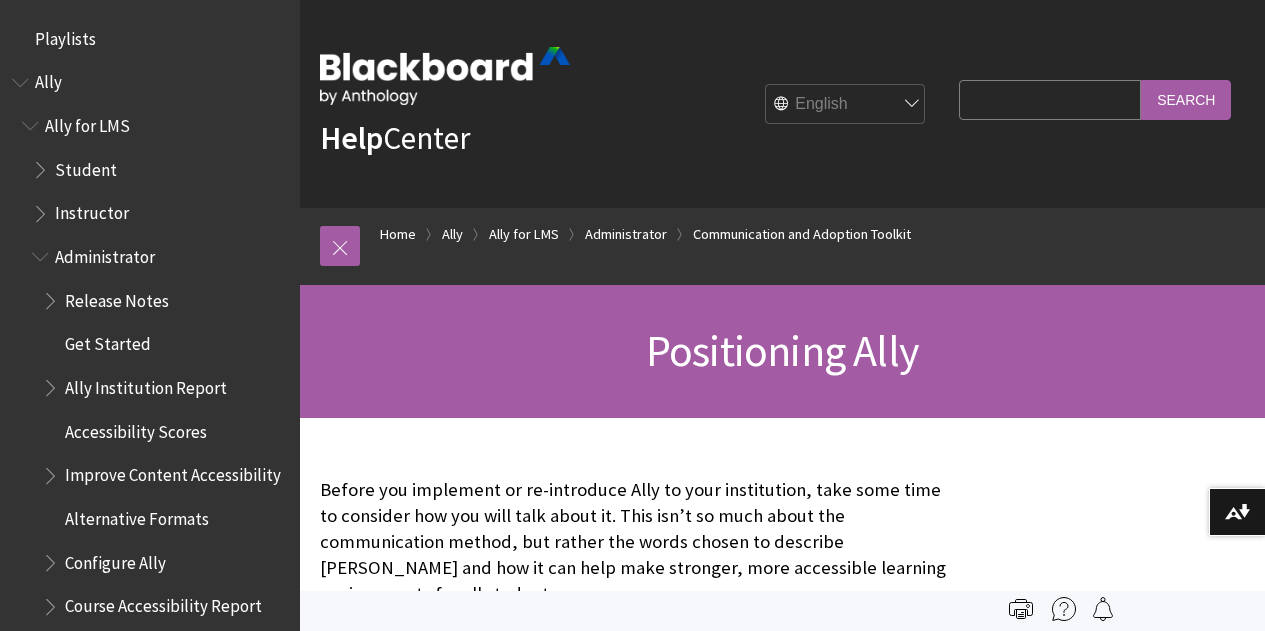scroll, scrollTop: 107, scrollLeft: 0, axis: vertical 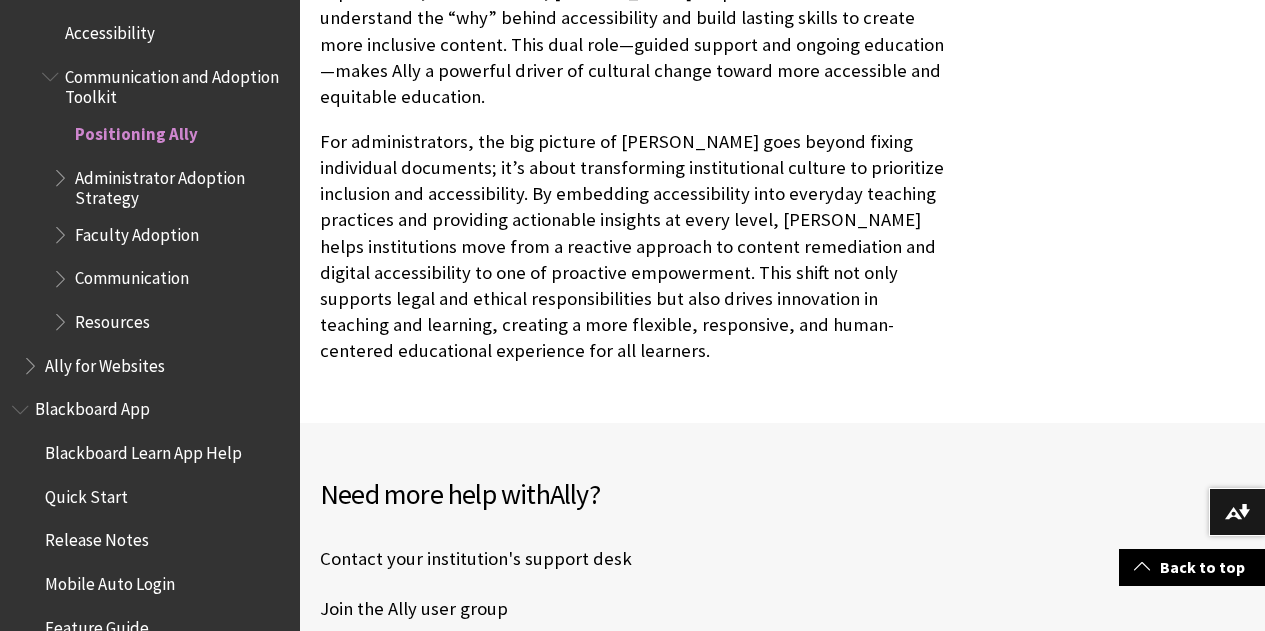 click at bounding box center (62, 173) 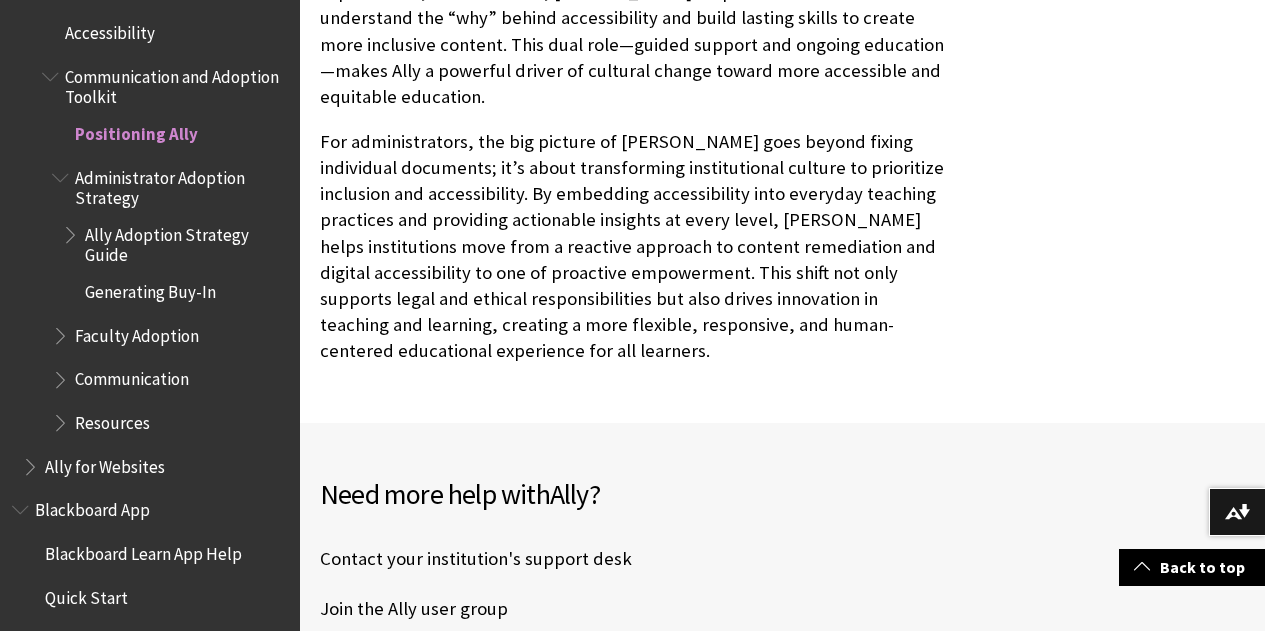 click at bounding box center [72, 230] 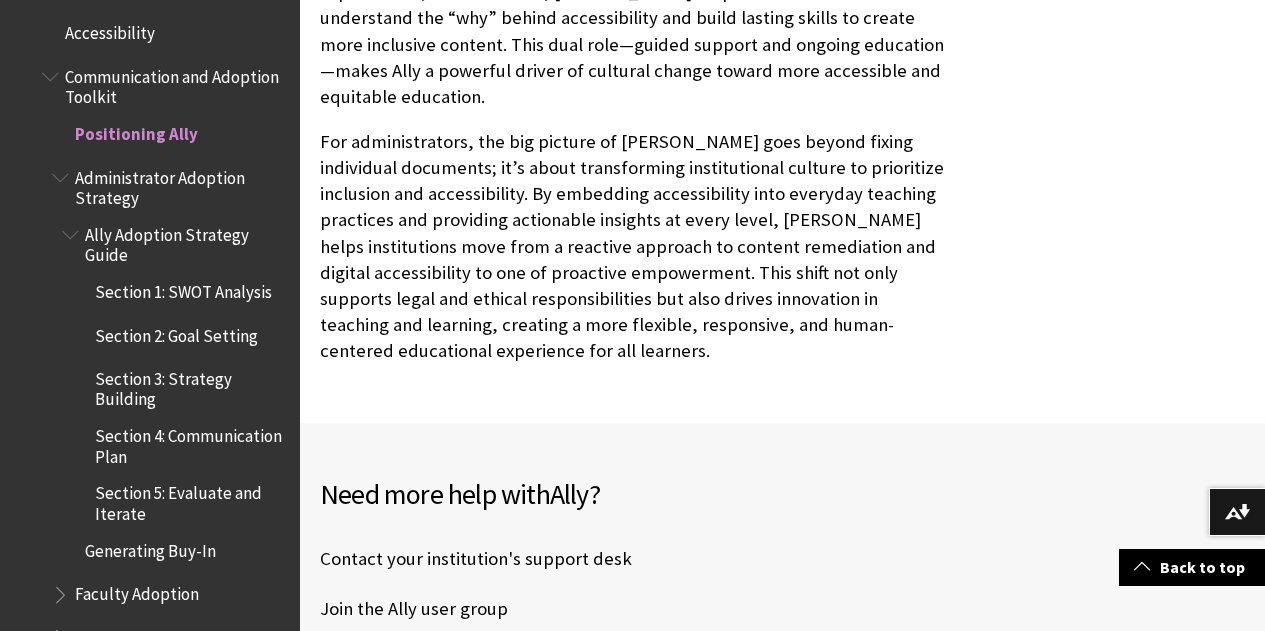 click on "Ally Adoption Strategy Guide" at bounding box center [185, 241] 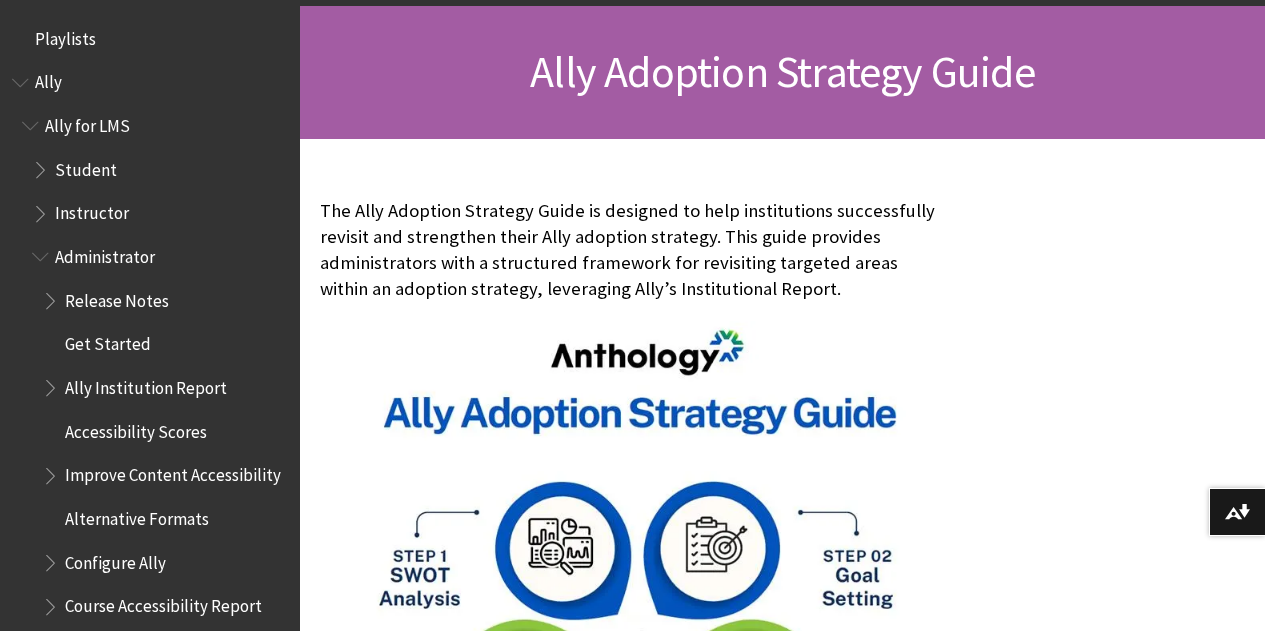 scroll, scrollTop: 0, scrollLeft: 0, axis: both 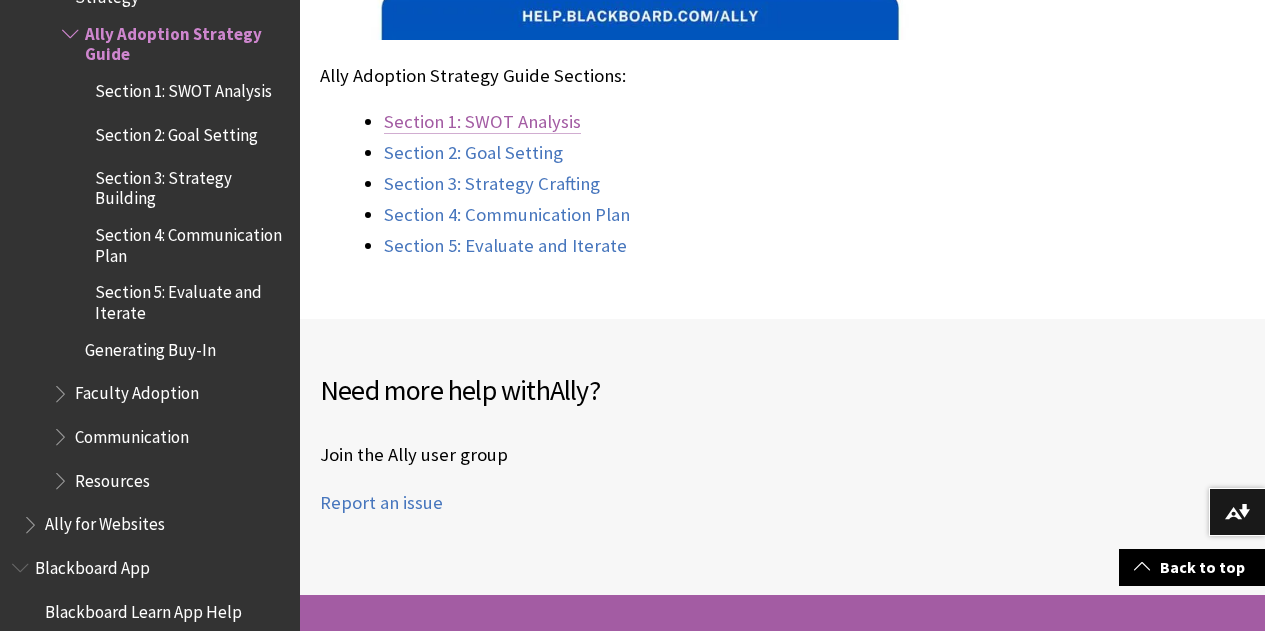 click on "Section 1: SWOT Analysis" at bounding box center [482, 122] 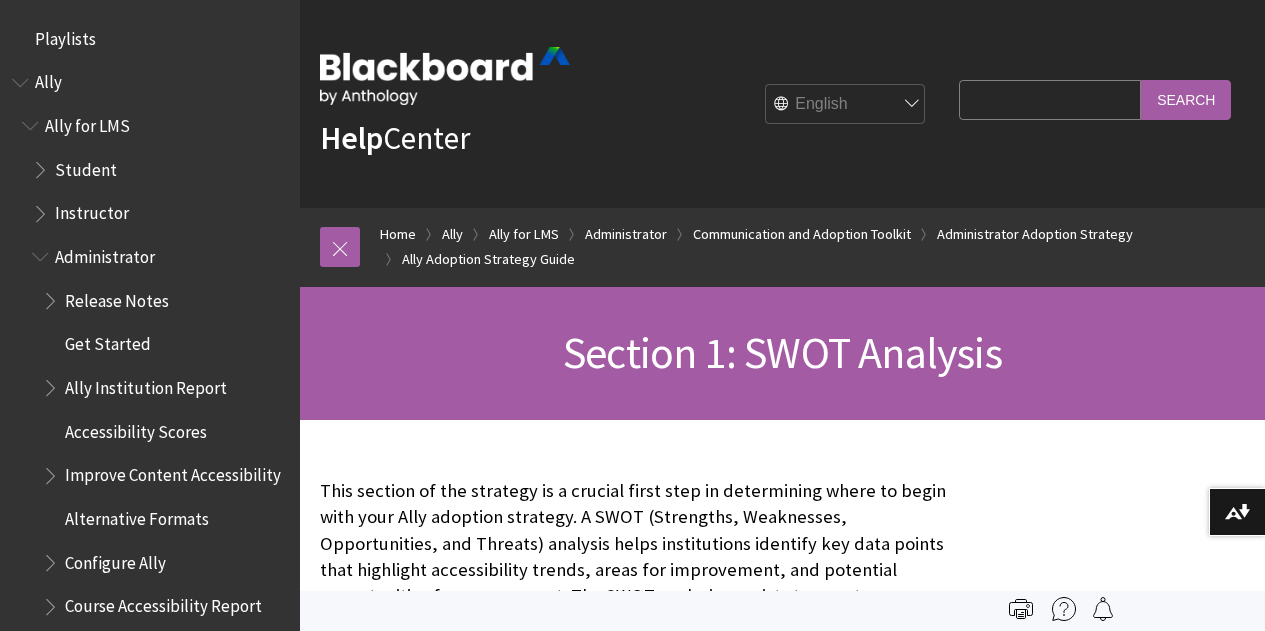 scroll, scrollTop: 385, scrollLeft: 0, axis: vertical 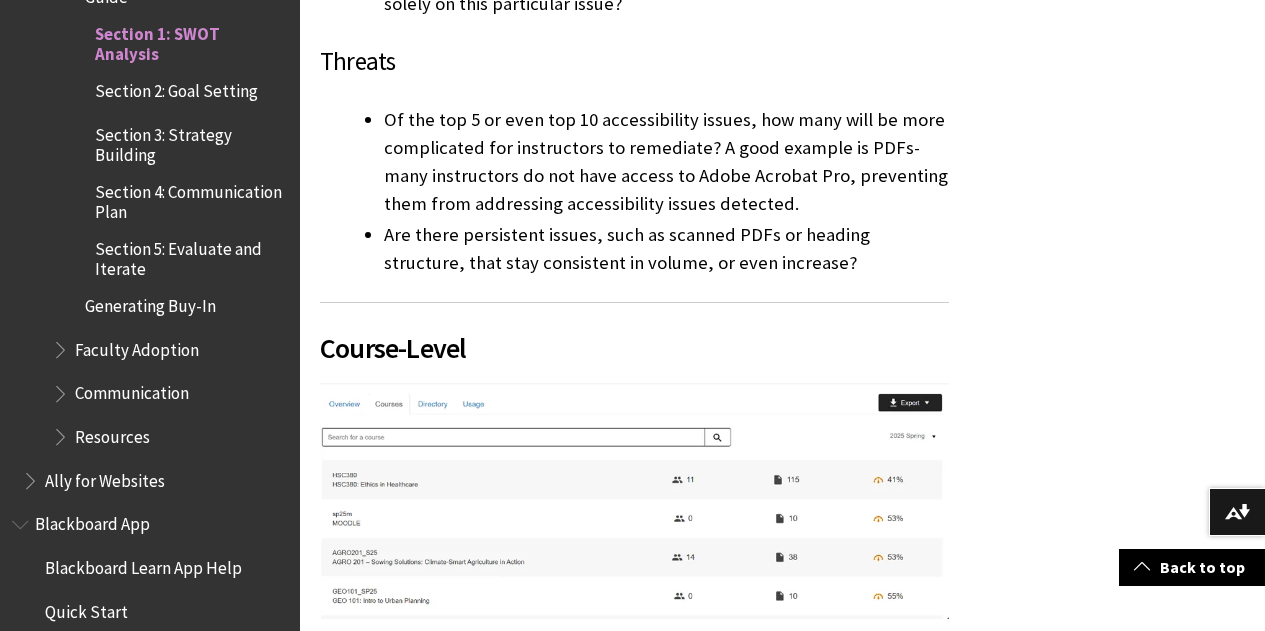click on "Generating Buy-In" at bounding box center [150, 302] 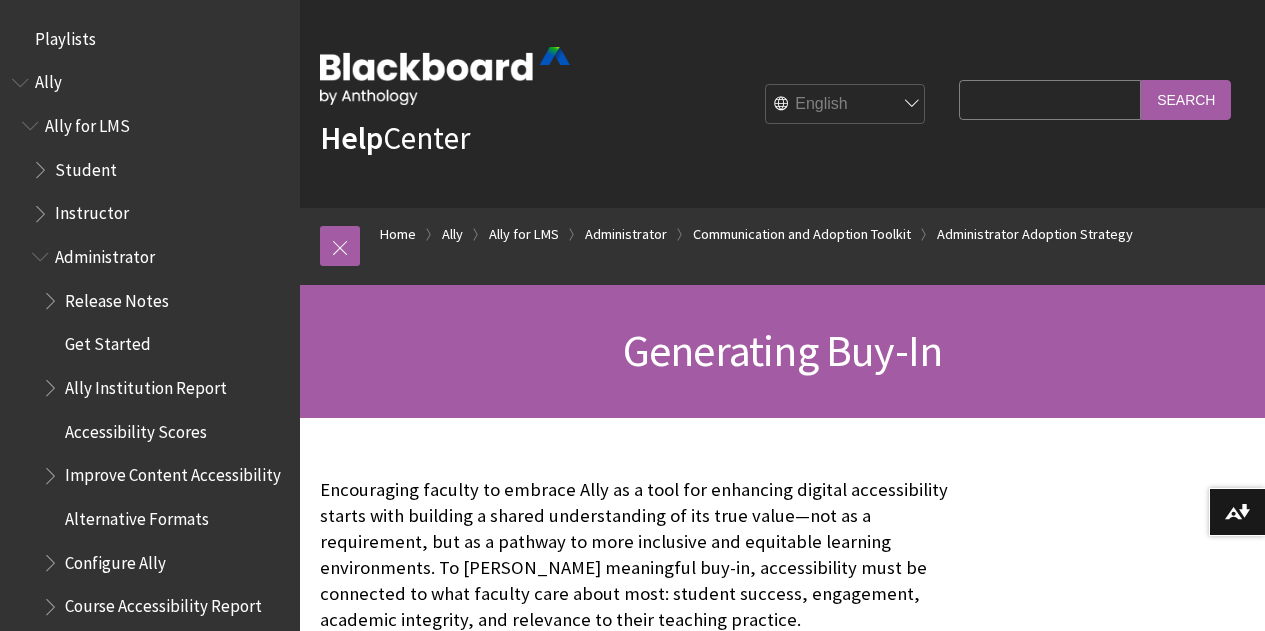 scroll, scrollTop: 400, scrollLeft: 0, axis: vertical 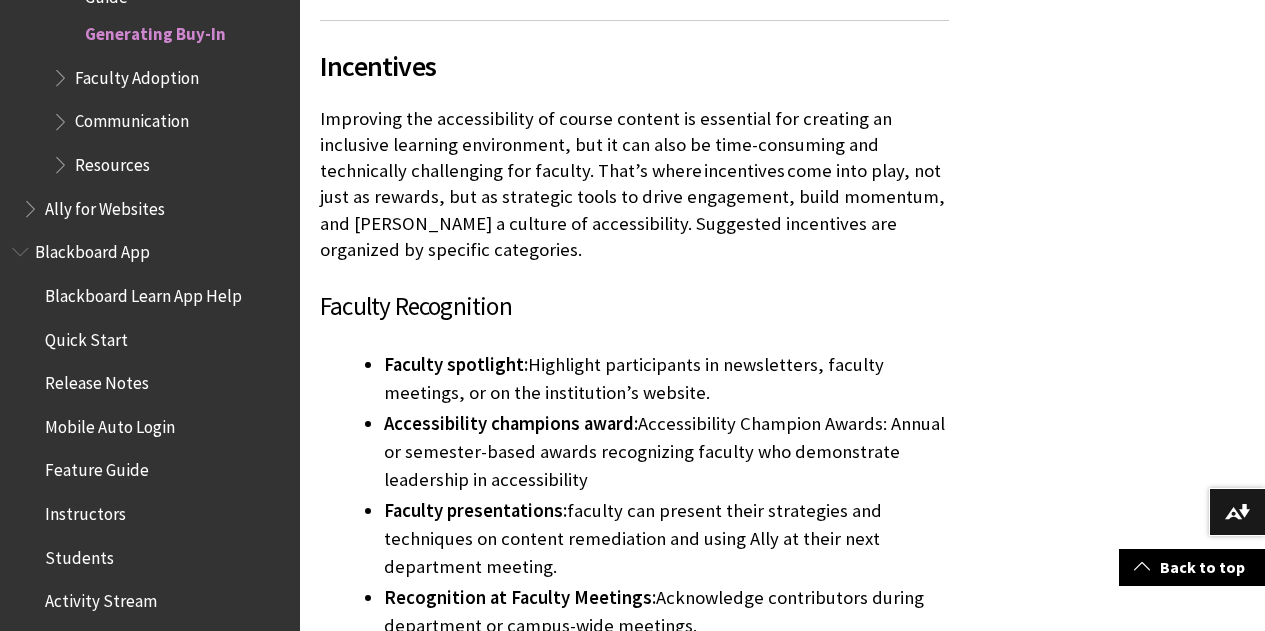 click at bounding box center [62, 73] 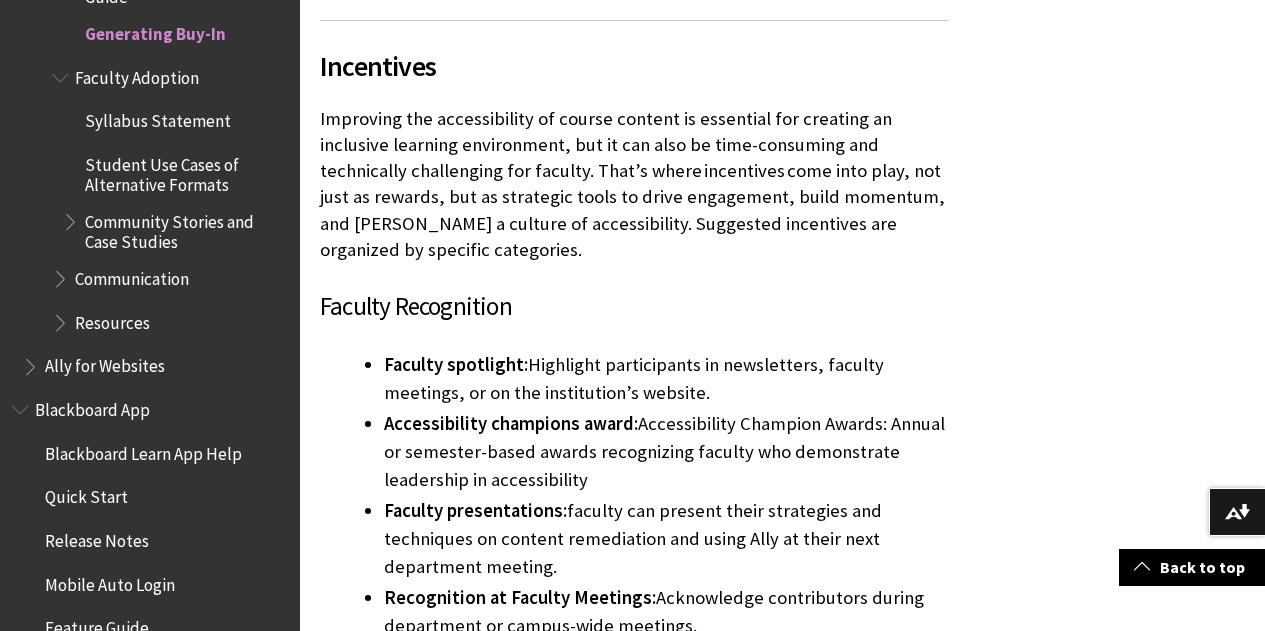 click on "Syllabus Statement" at bounding box center [158, 118] 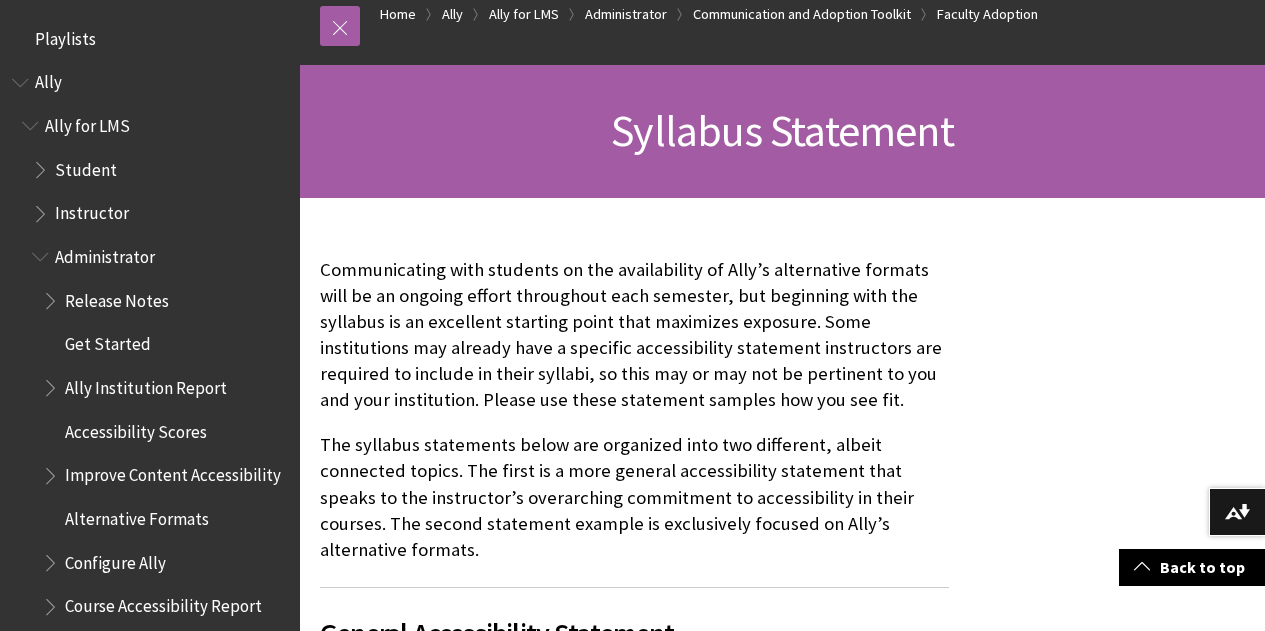 scroll, scrollTop: 458, scrollLeft: 0, axis: vertical 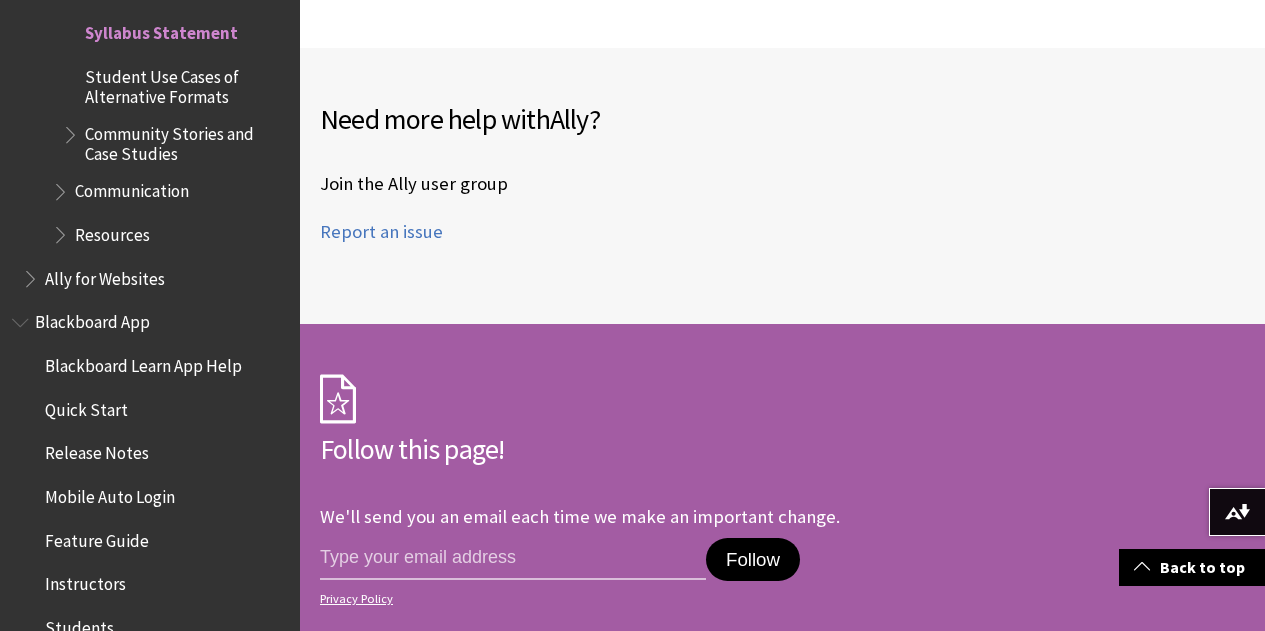 click on "Student Use Cases of Alternative Formats" at bounding box center [185, 83] 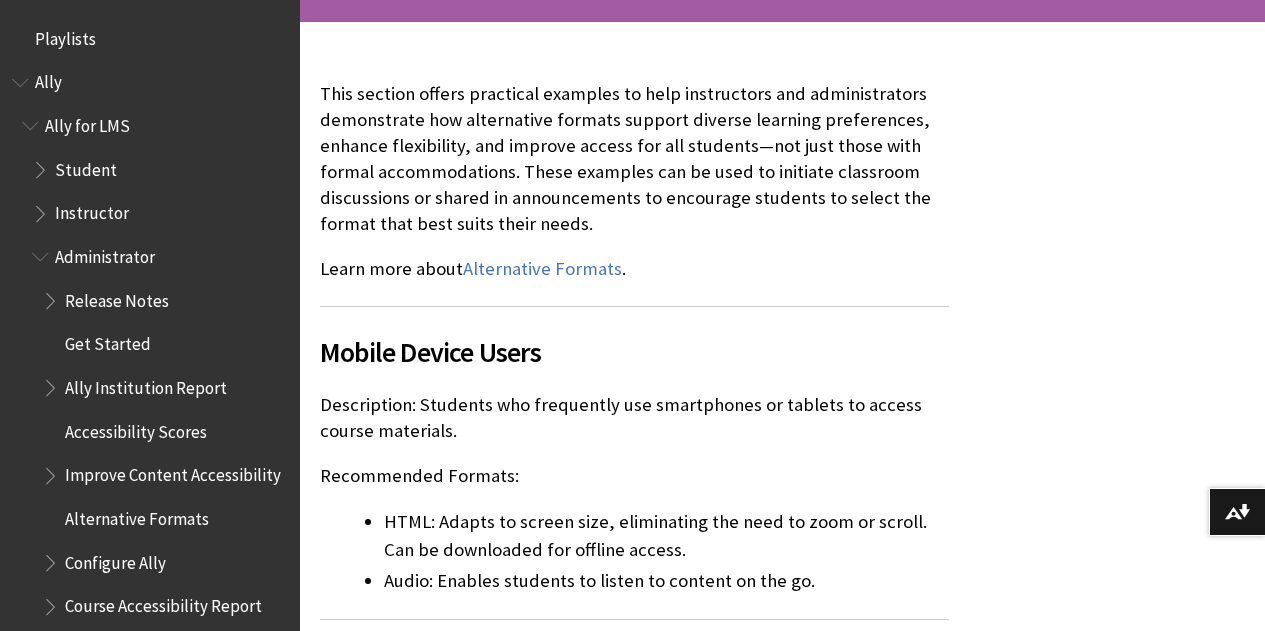 scroll, scrollTop: 400, scrollLeft: 0, axis: vertical 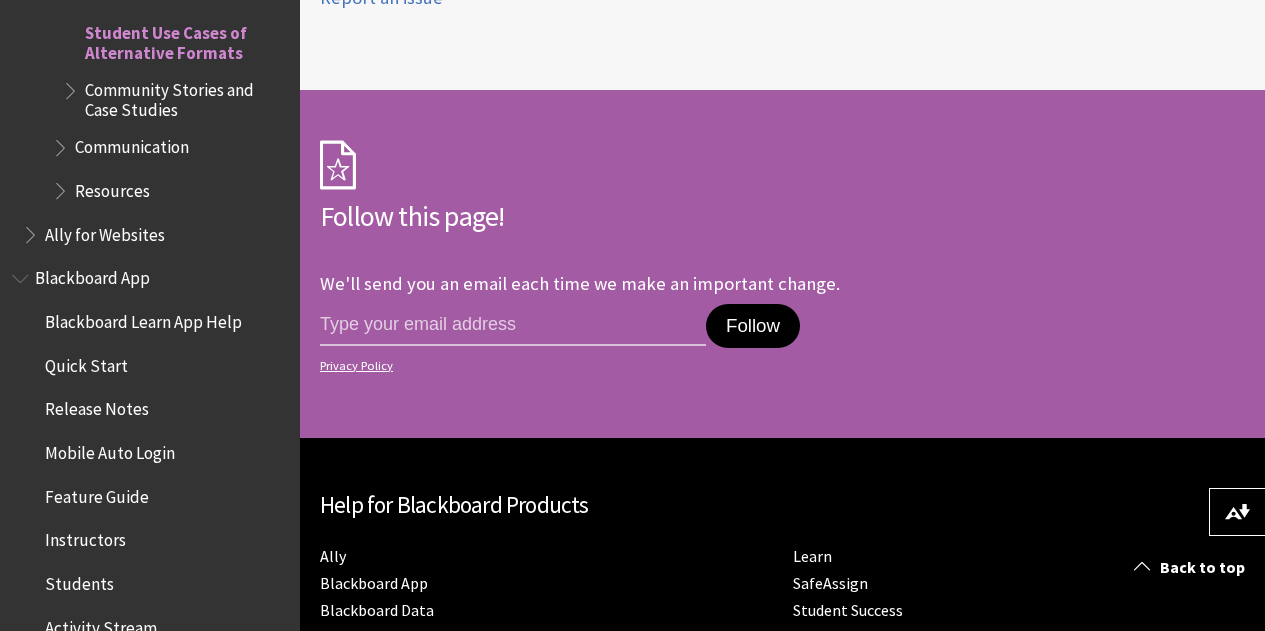click at bounding box center [72, 86] 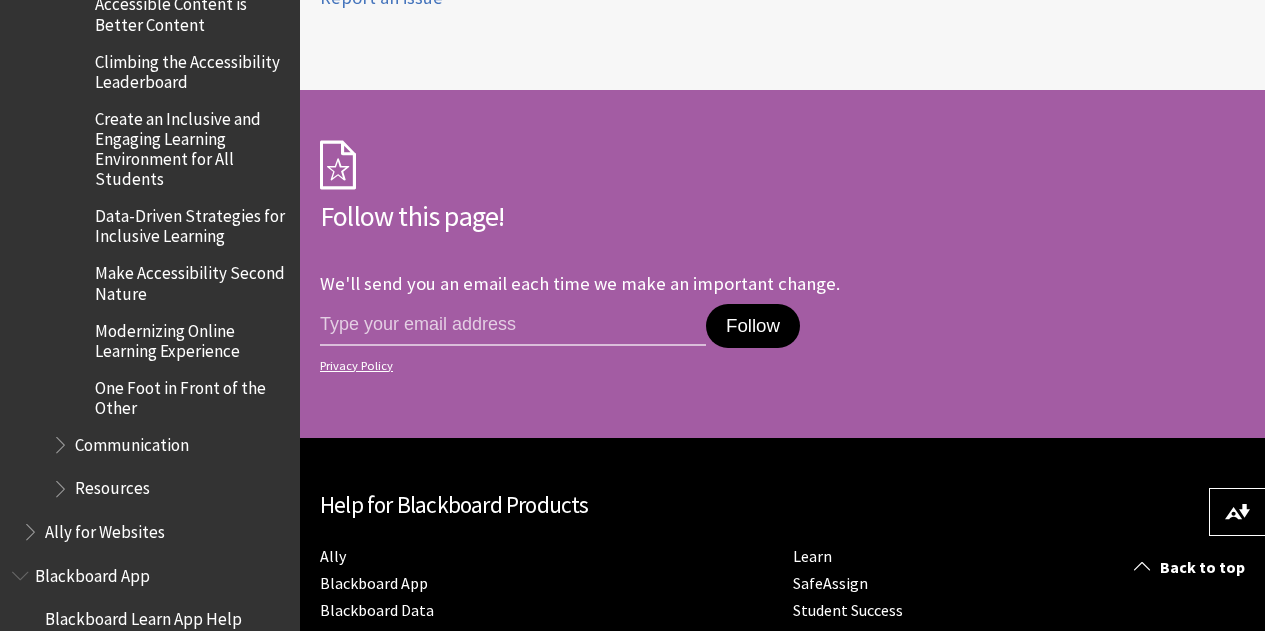 scroll, scrollTop: 1393, scrollLeft: 0, axis: vertical 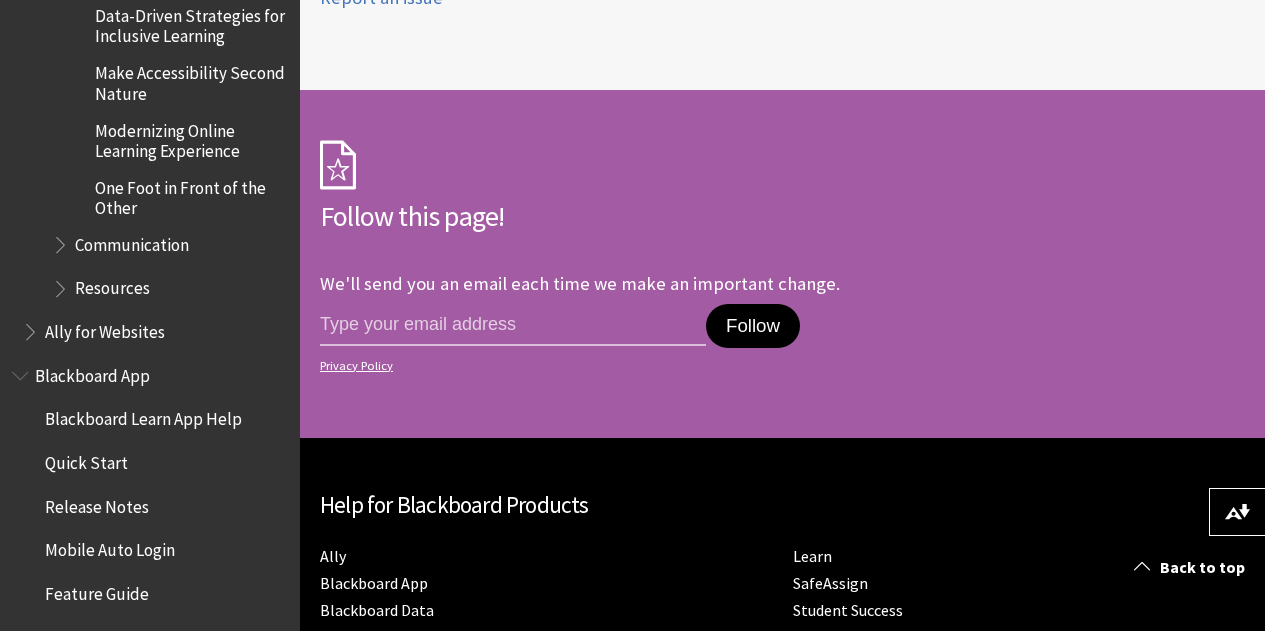 click at bounding box center [62, 240] 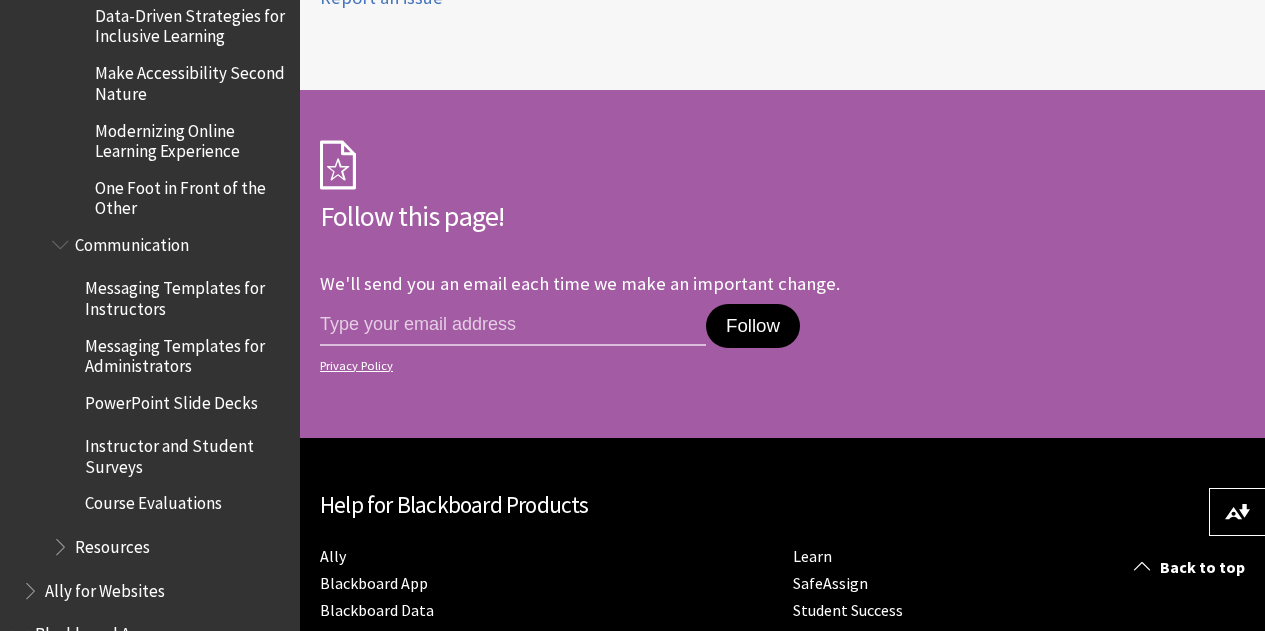 scroll, scrollTop: 1493, scrollLeft: 0, axis: vertical 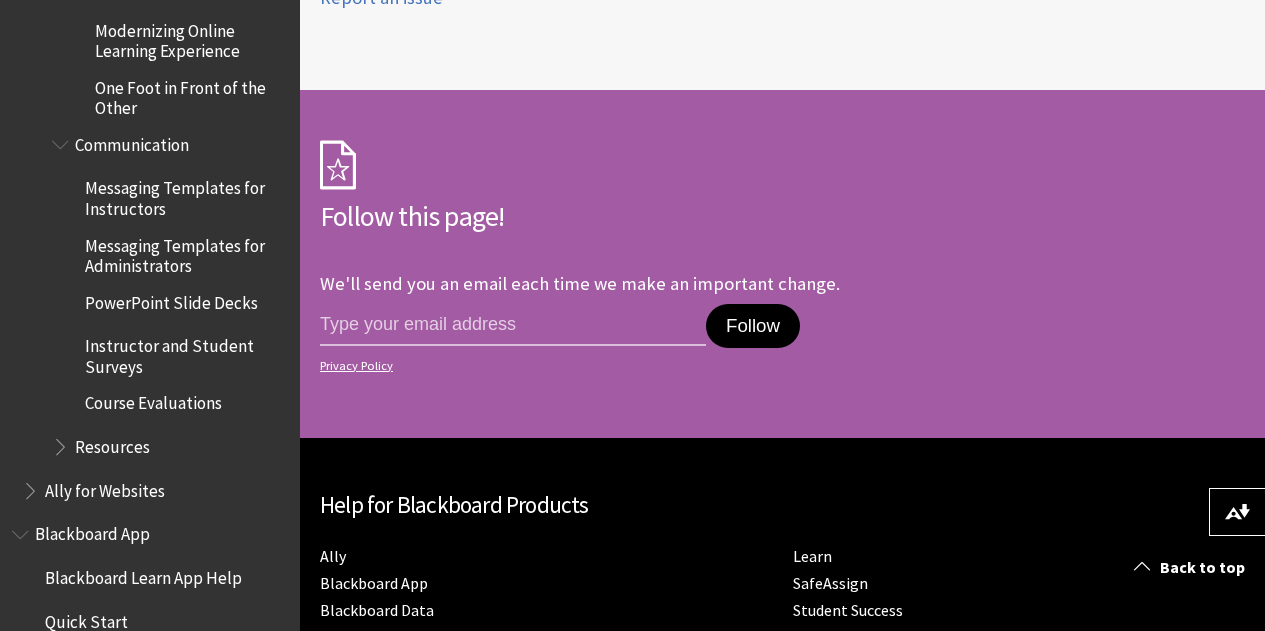 click on "Messaging Templates for Instructors" at bounding box center [185, 195] 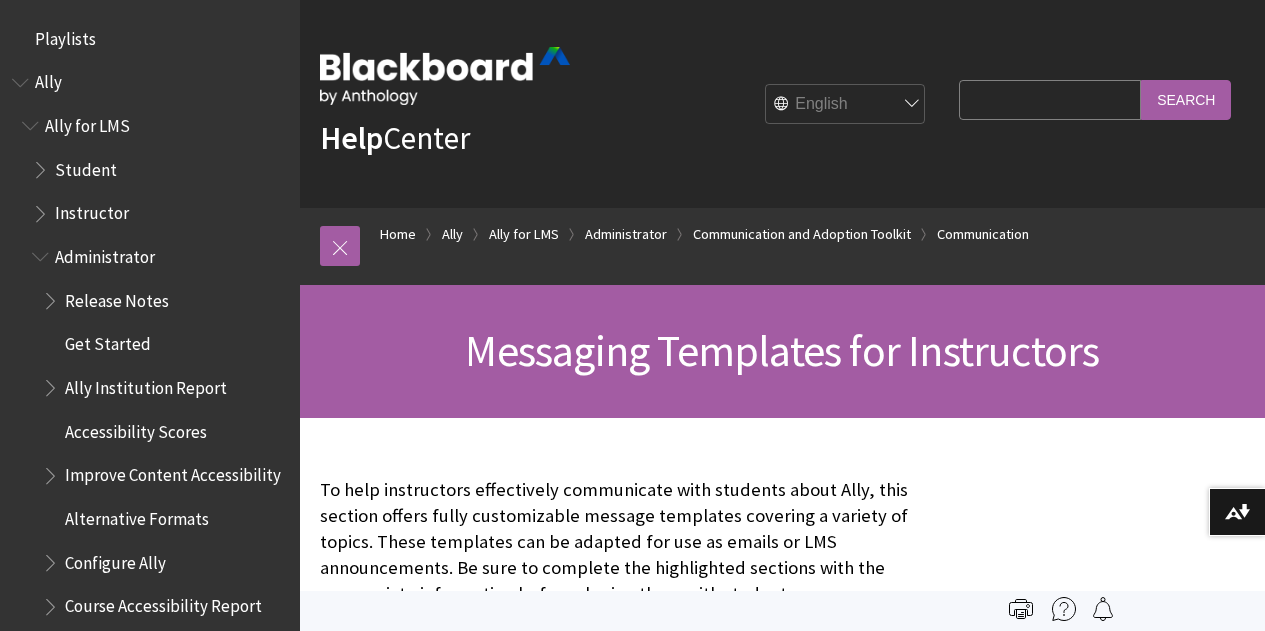 scroll, scrollTop: 262, scrollLeft: 0, axis: vertical 